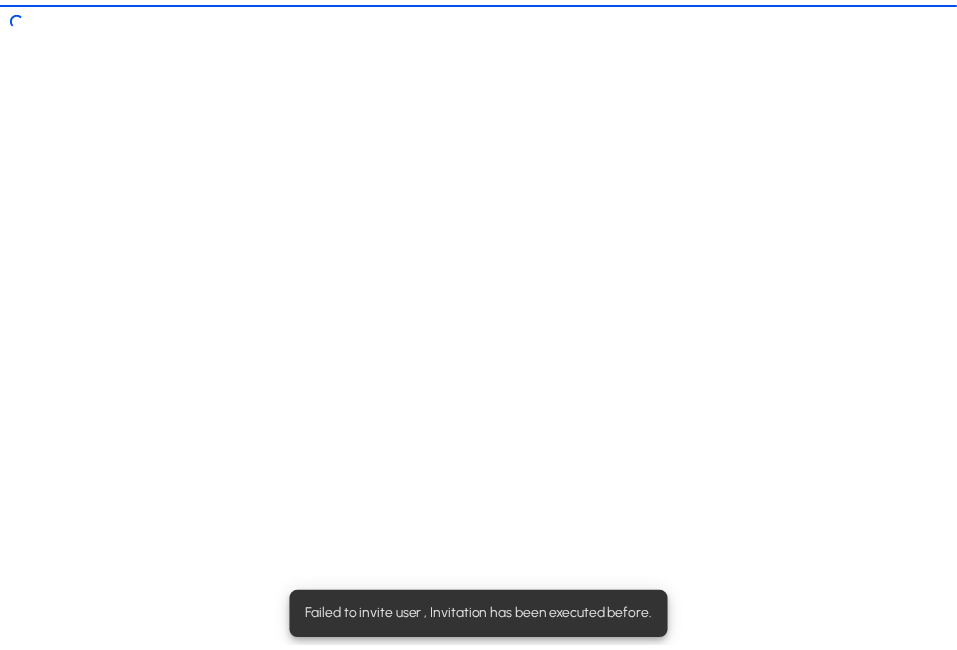 scroll, scrollTop: 0, scrollLeft: 0, axis: both 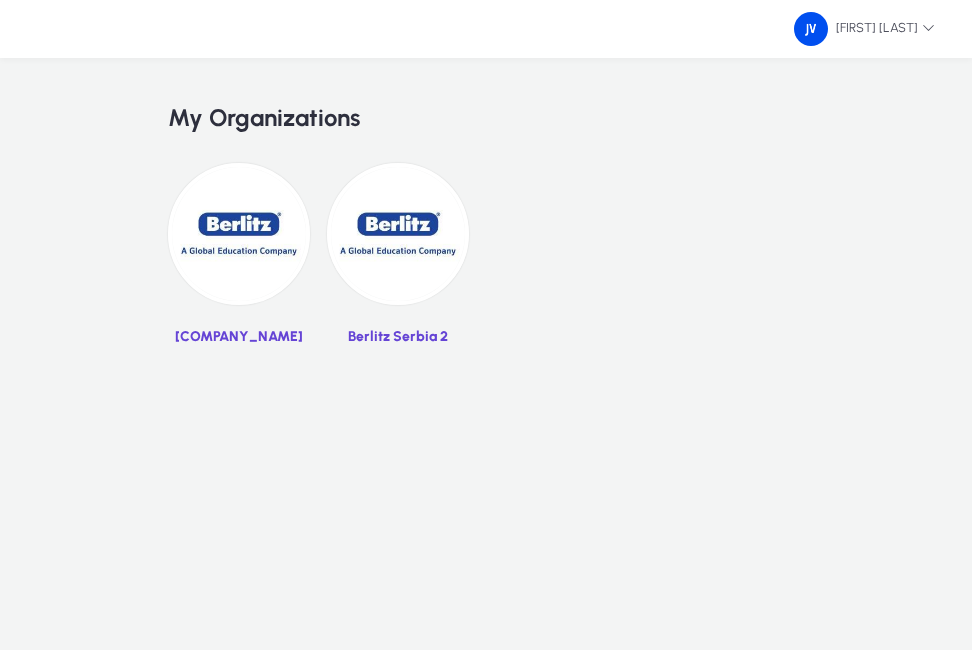 click on "[COMPANY_NAME]" 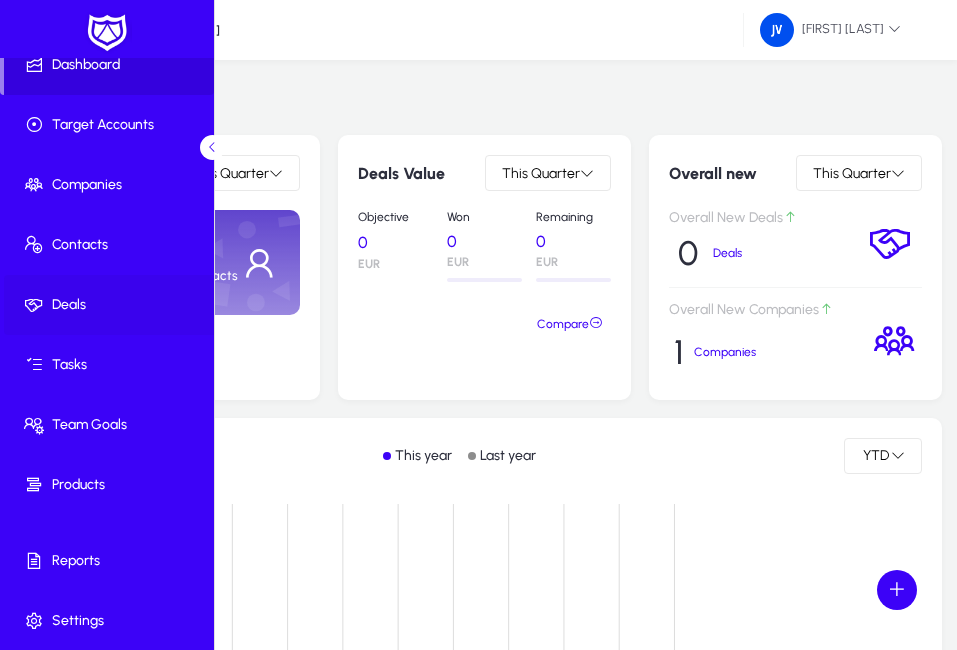 scroll, scrollTop: 80, scrollLeft: 0, axis: vertical 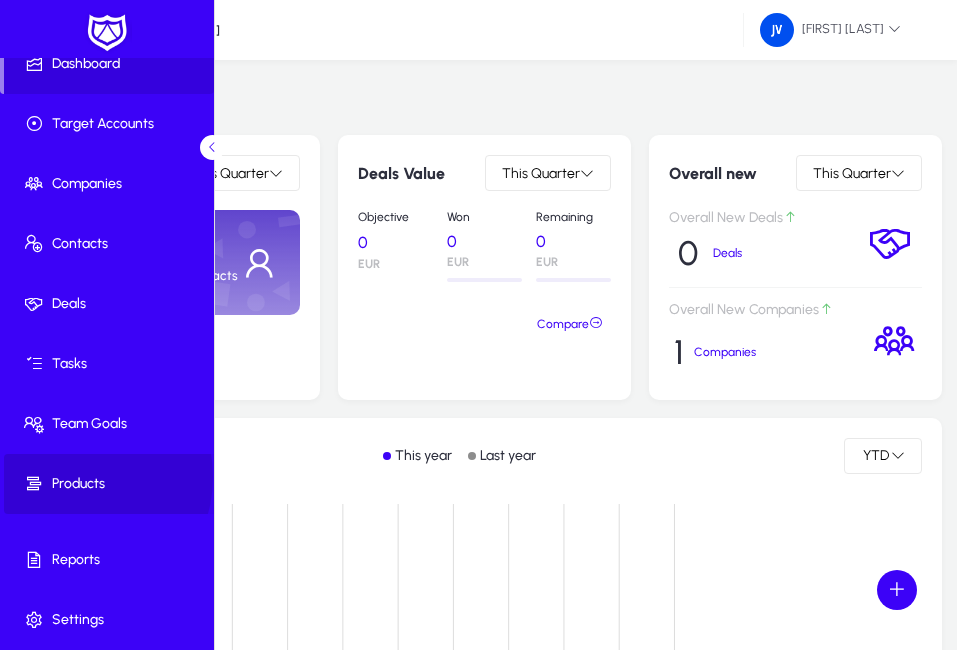 click on "Products" 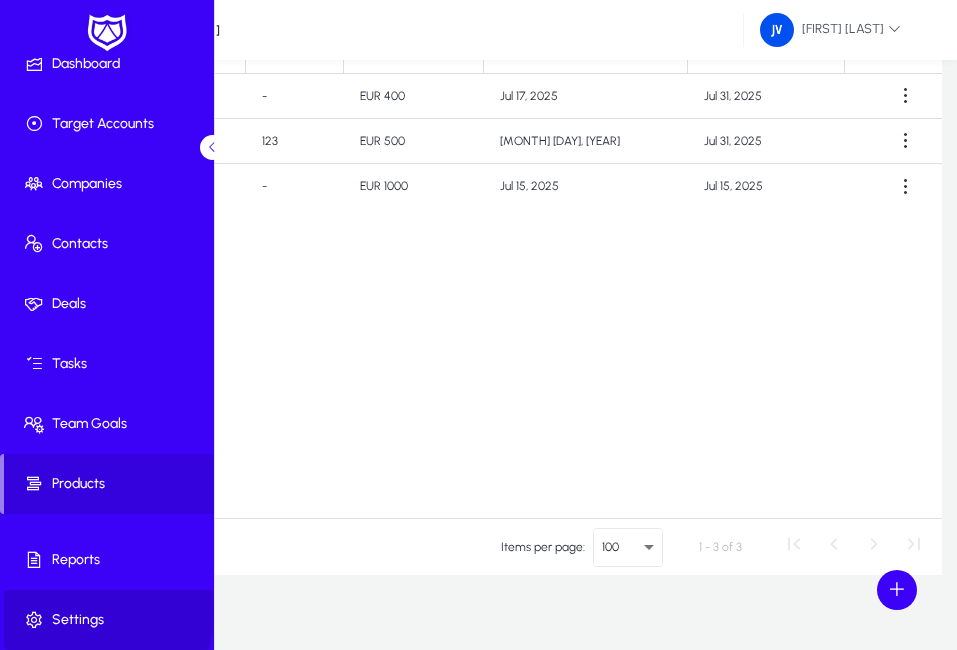 click on "Settings" 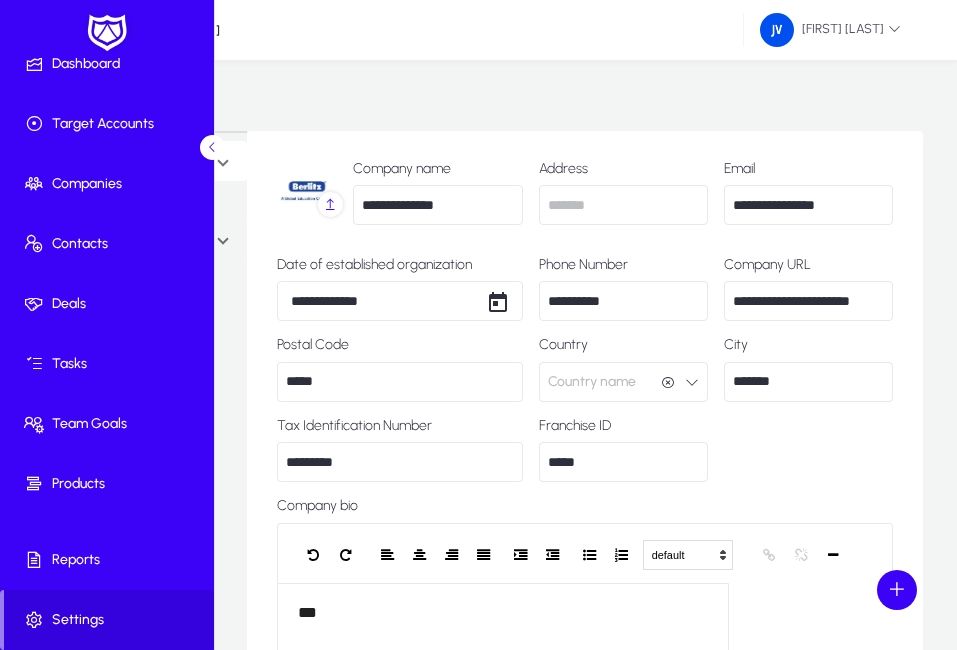 scroll, scrollTop: 0, scrollLeft: 0, axis: both 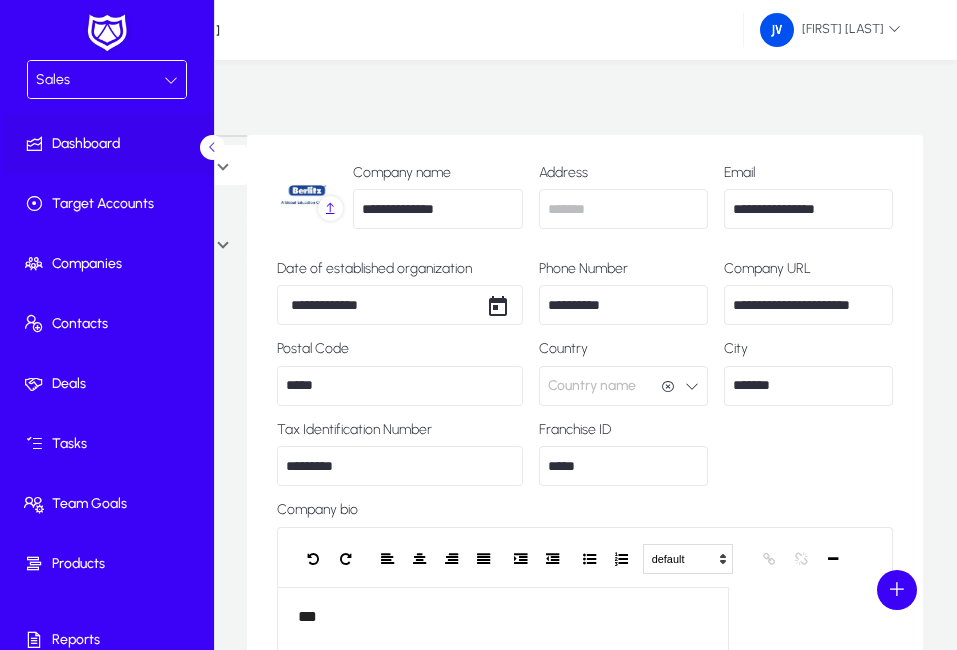 click on "Dashboard" 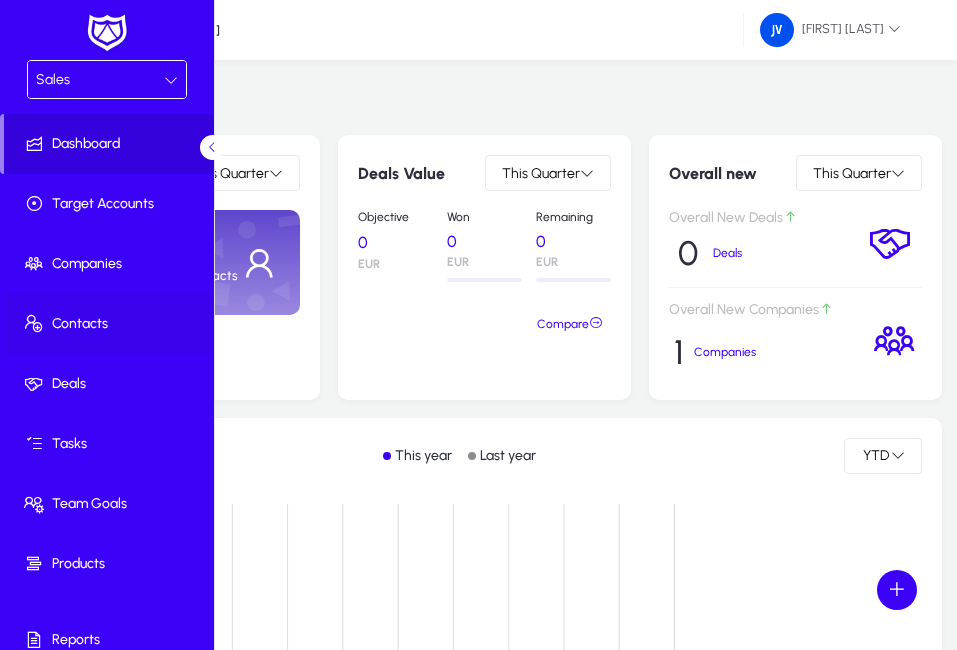 click on "Contacts" 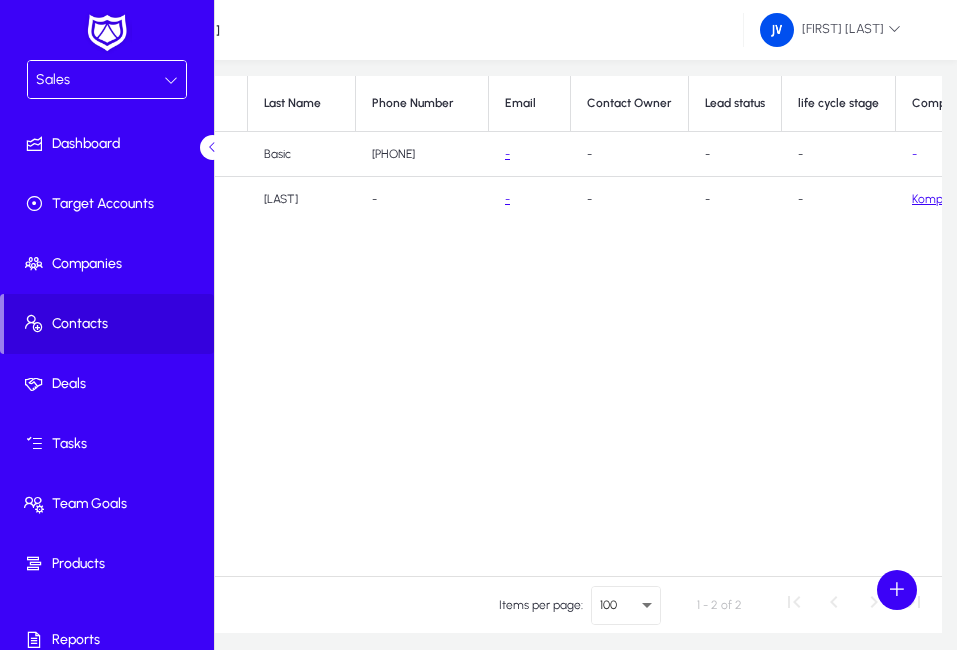scroll, scrollTop: 111, scrollLeft: 0, axis: vertical 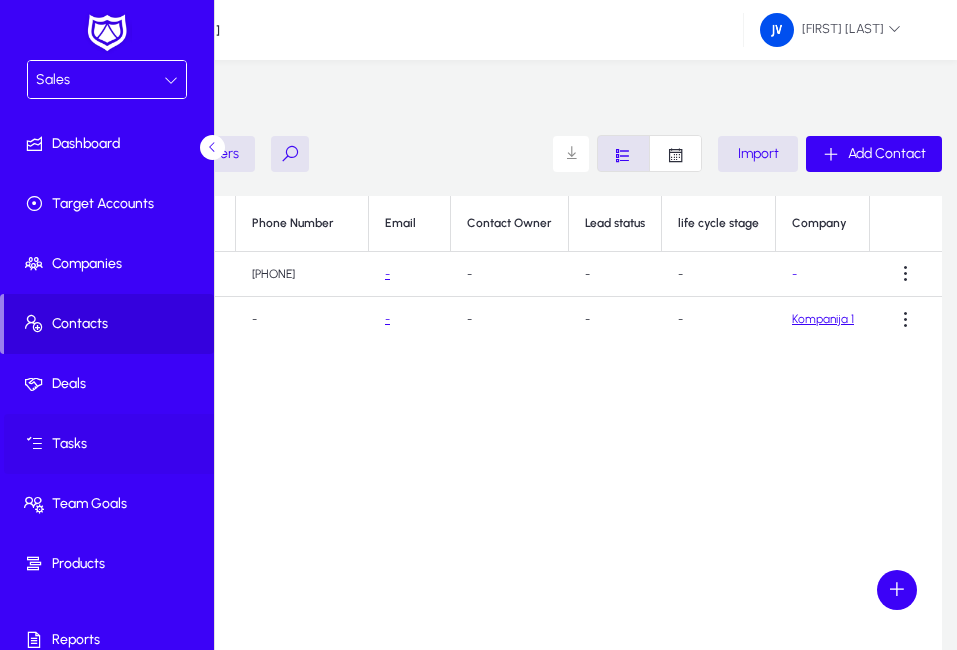 click on "Tasks" 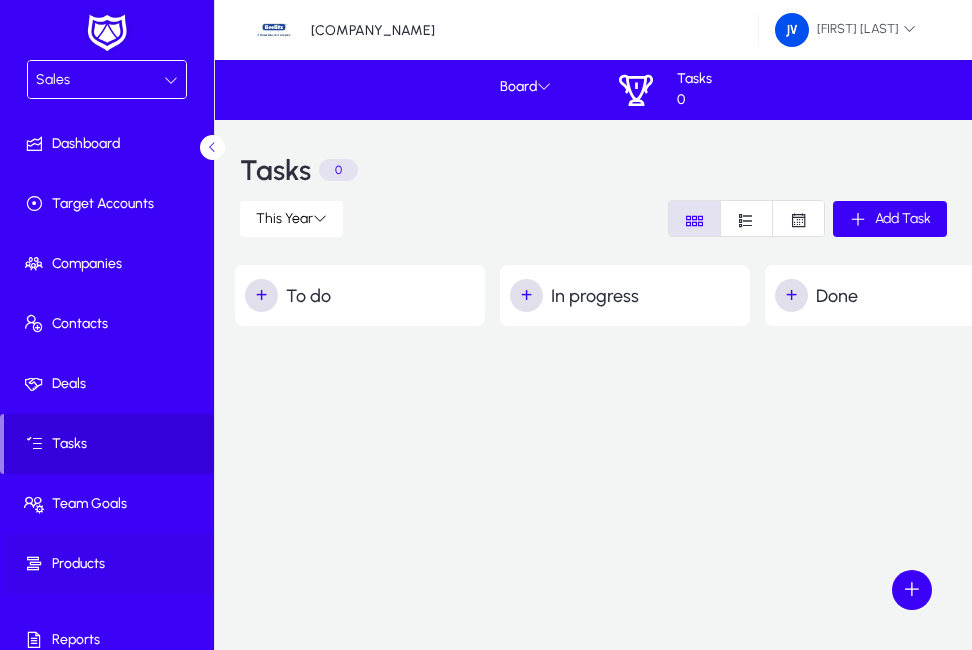 click on "Products" 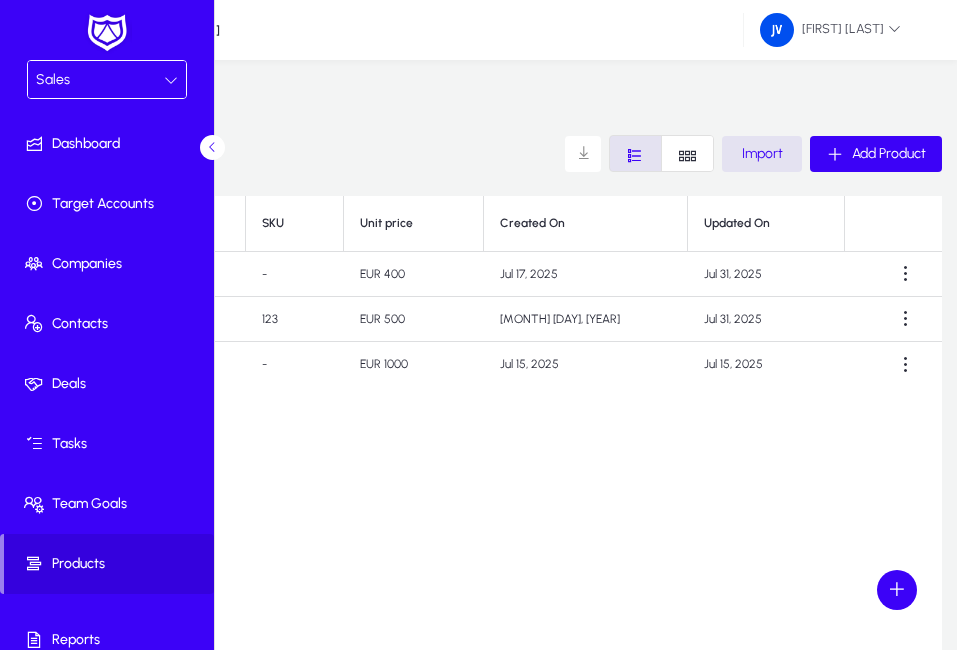 click on "ENG G1" 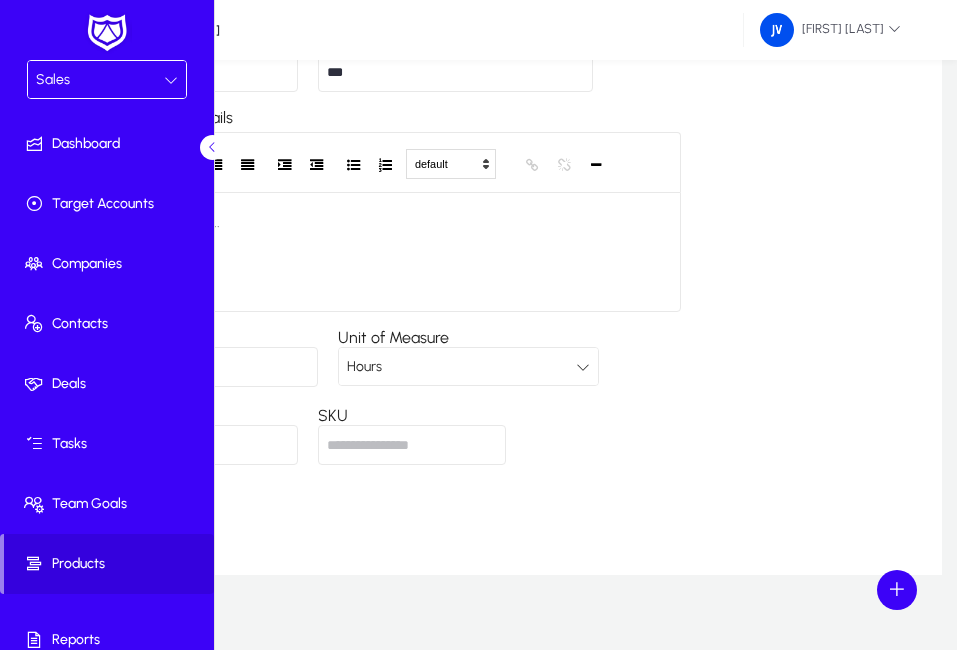 scroll, scrollTop: 0, scrollLeft: 0, axis: both 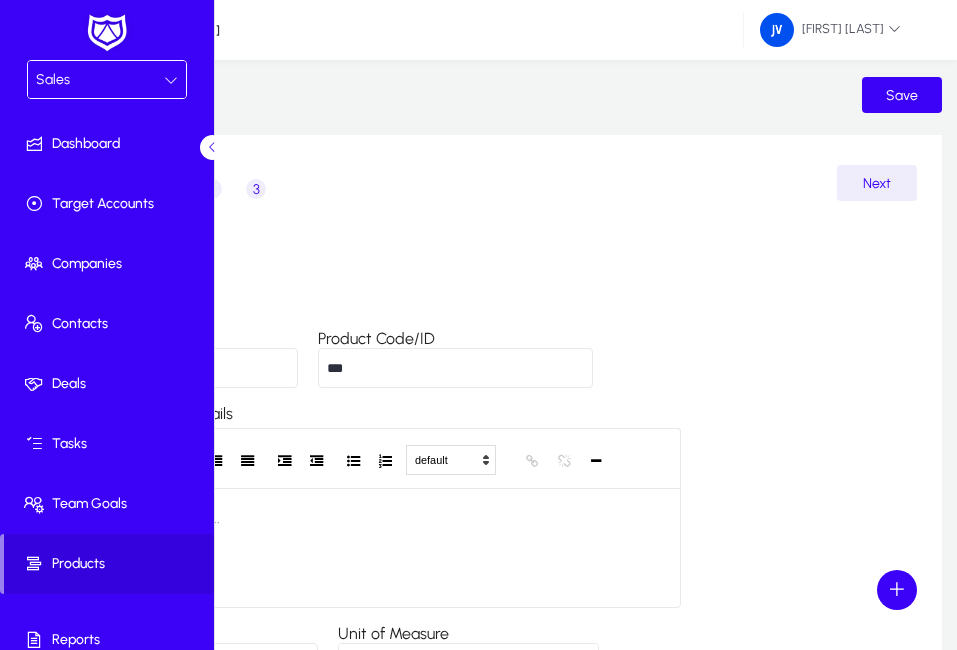 click 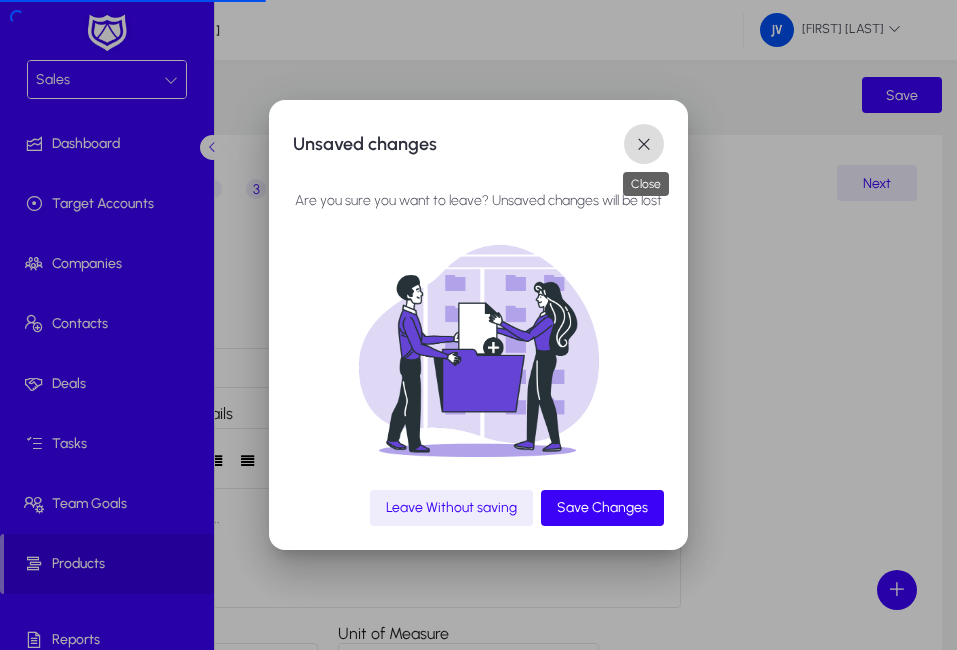 click at bounding box center (644, 144) 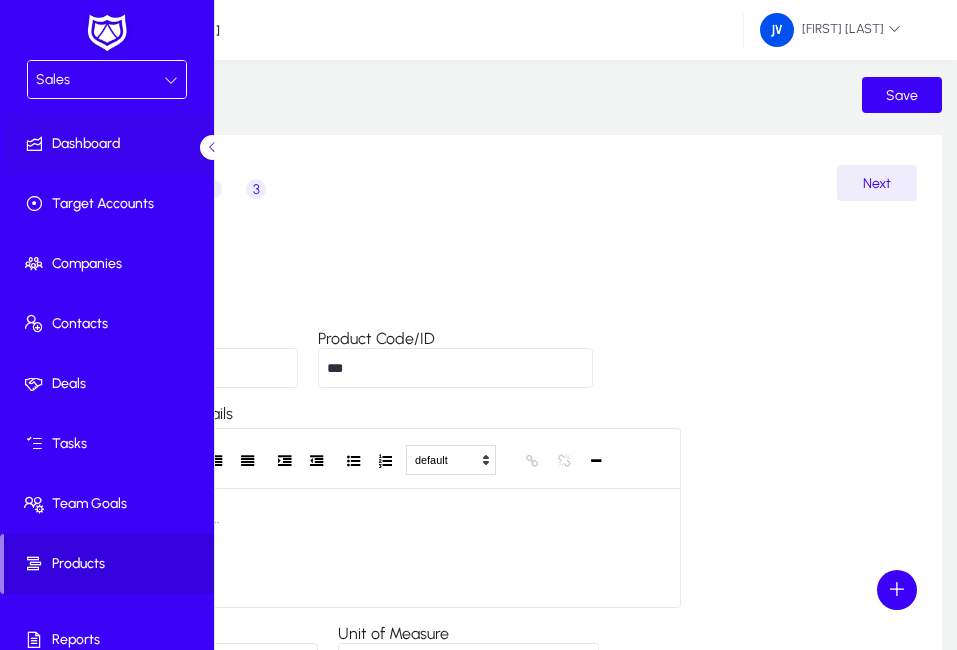 click on "Dashboard" 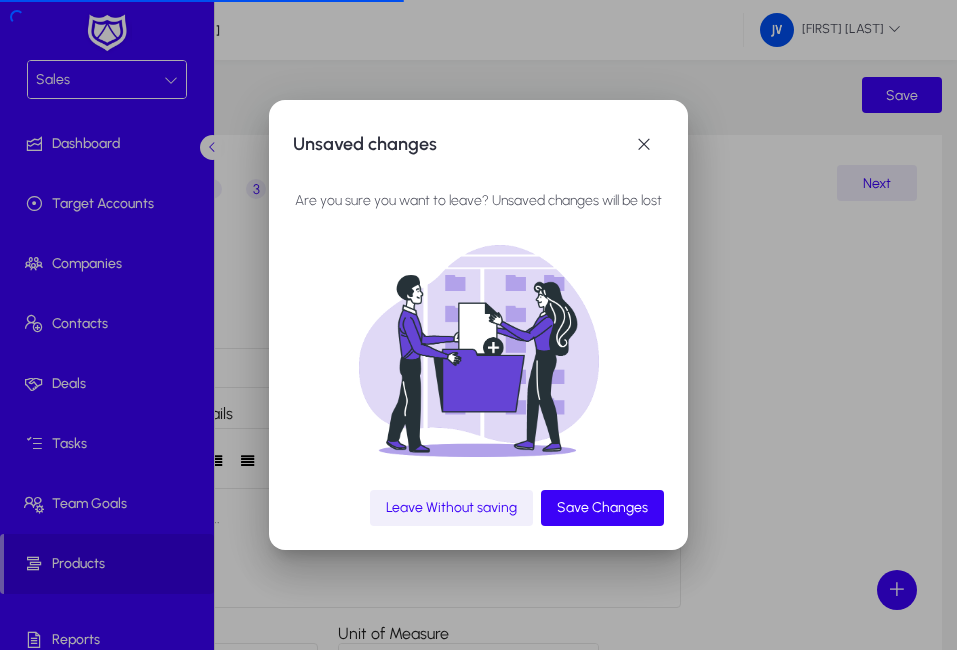 click on "Leave Without saving" 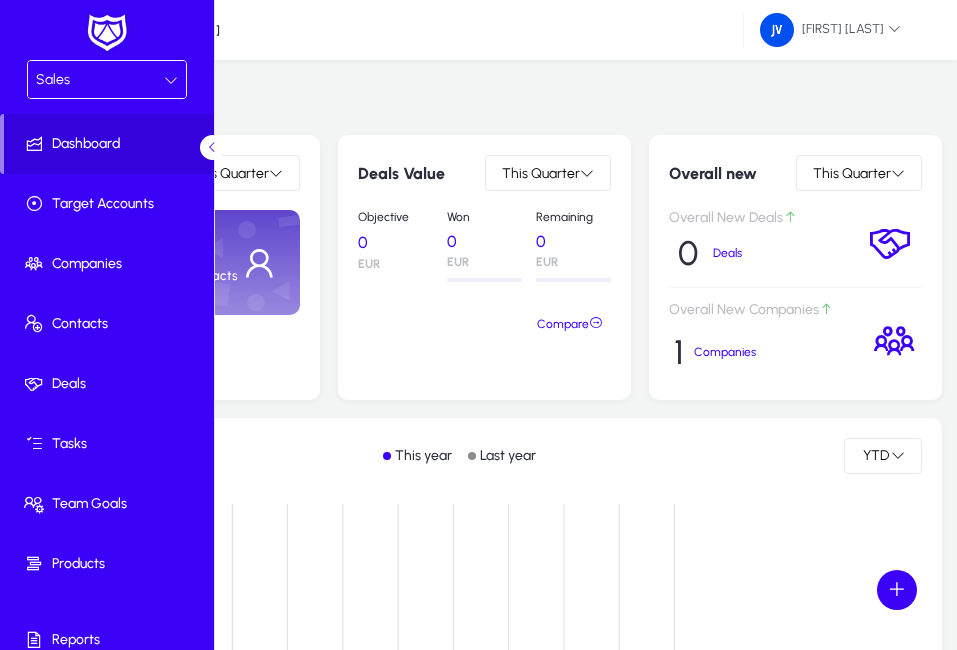 click at bounding box center [171, 80] 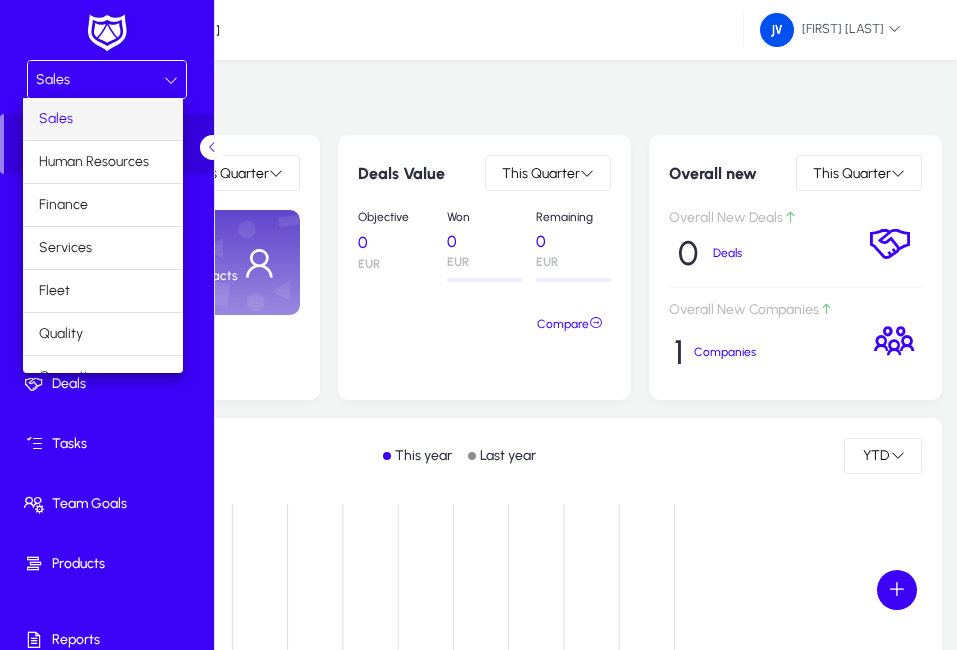 click at bounding box center (478, 325) 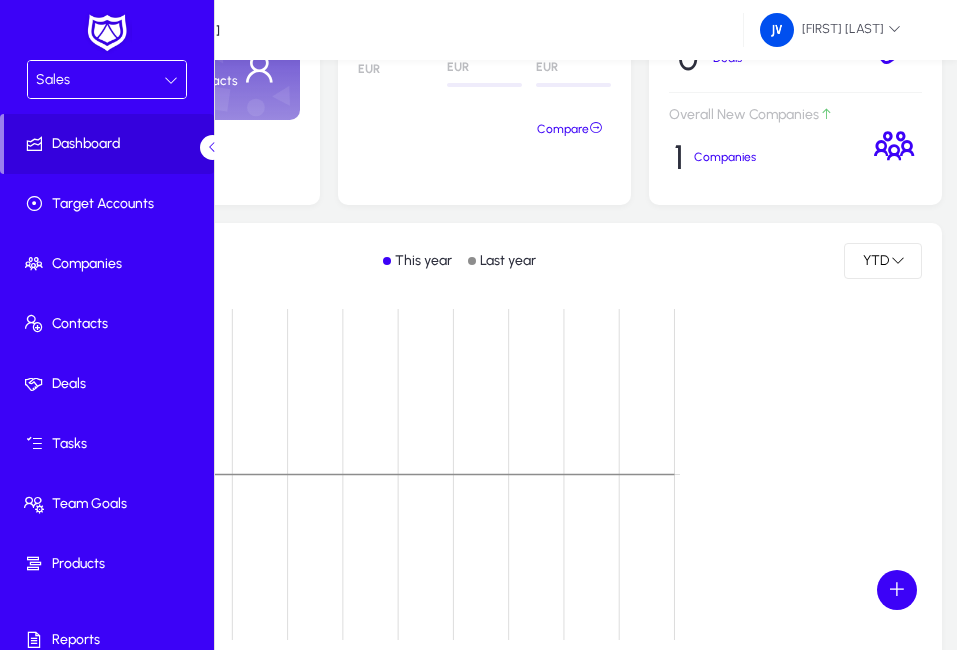 scroll, scrollTop: 200, scrollLeft: 0, axis: vertical 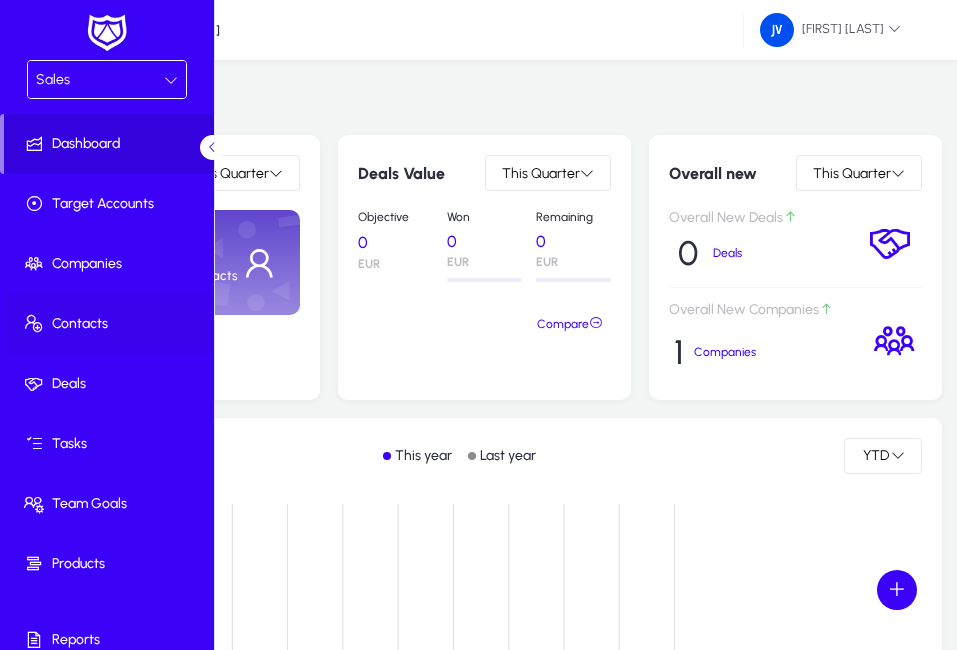 click on "Contacts" 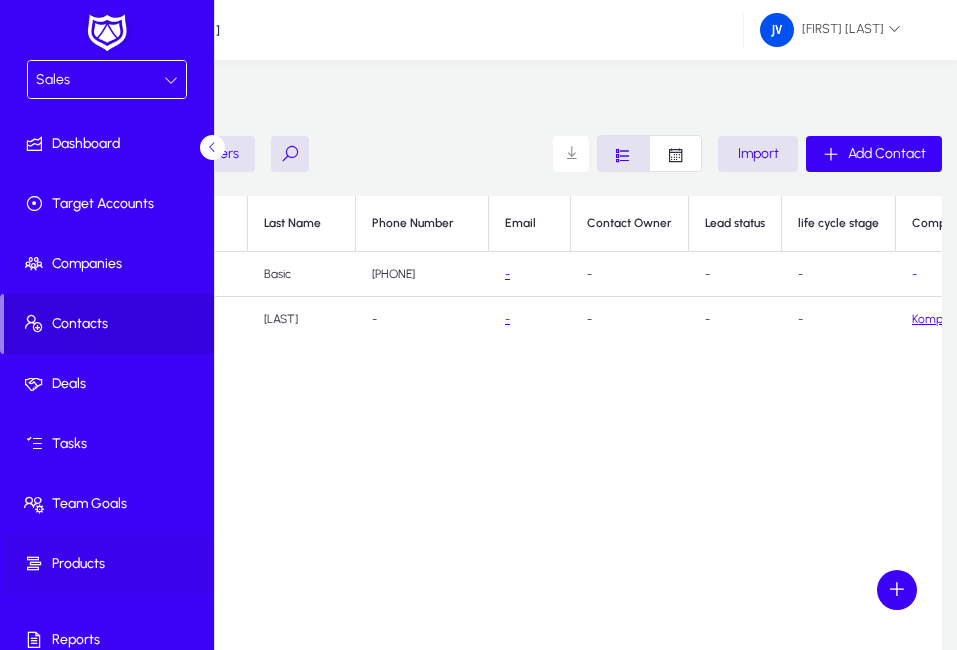 click on "Products" 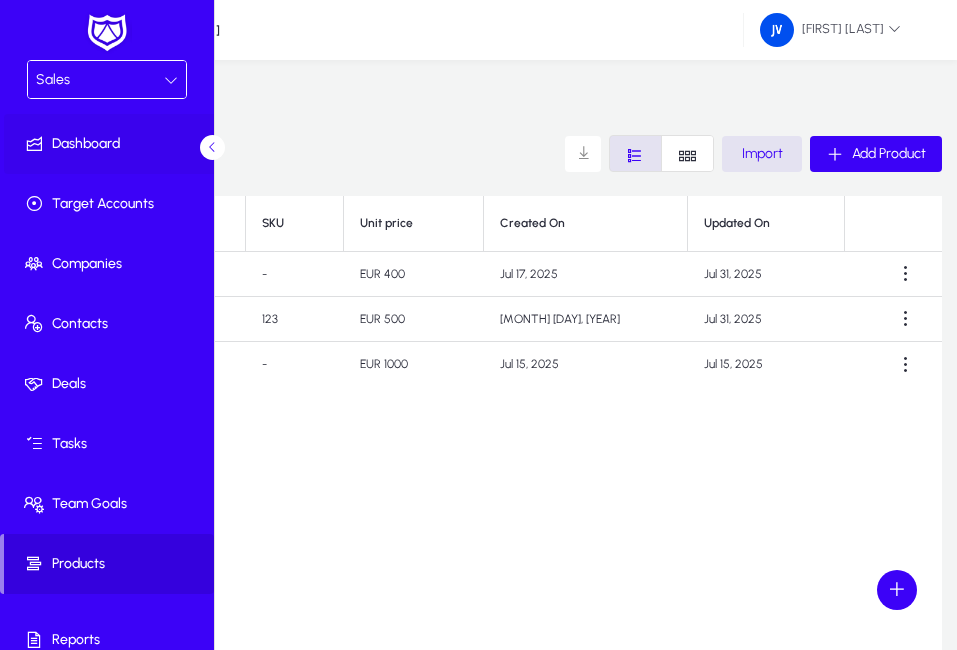 click on "Dashboard" 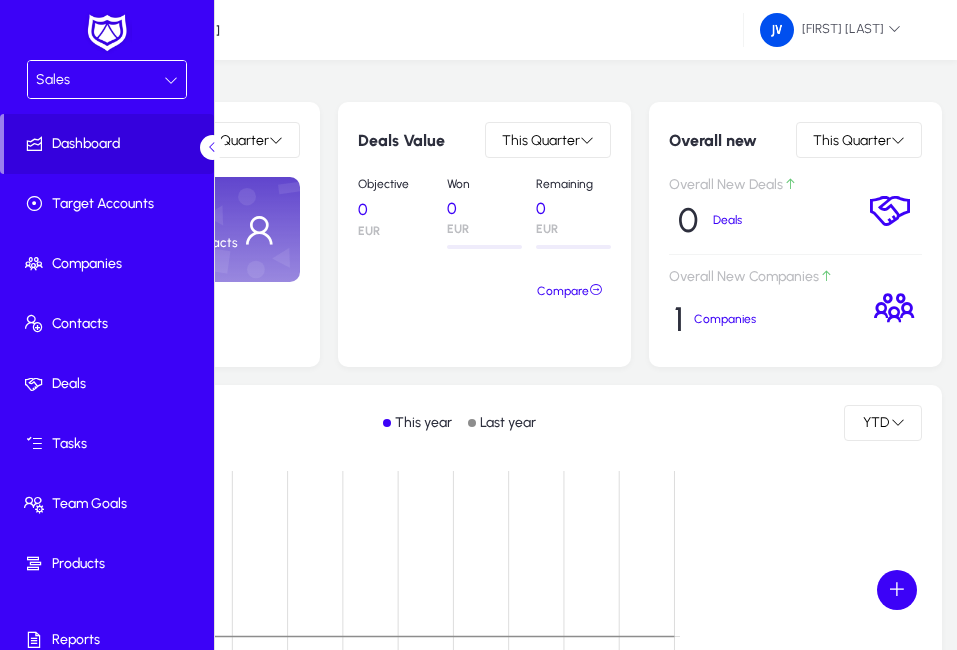 scroll, scrollTop: 0, scrollLeft: 0, axis: both 